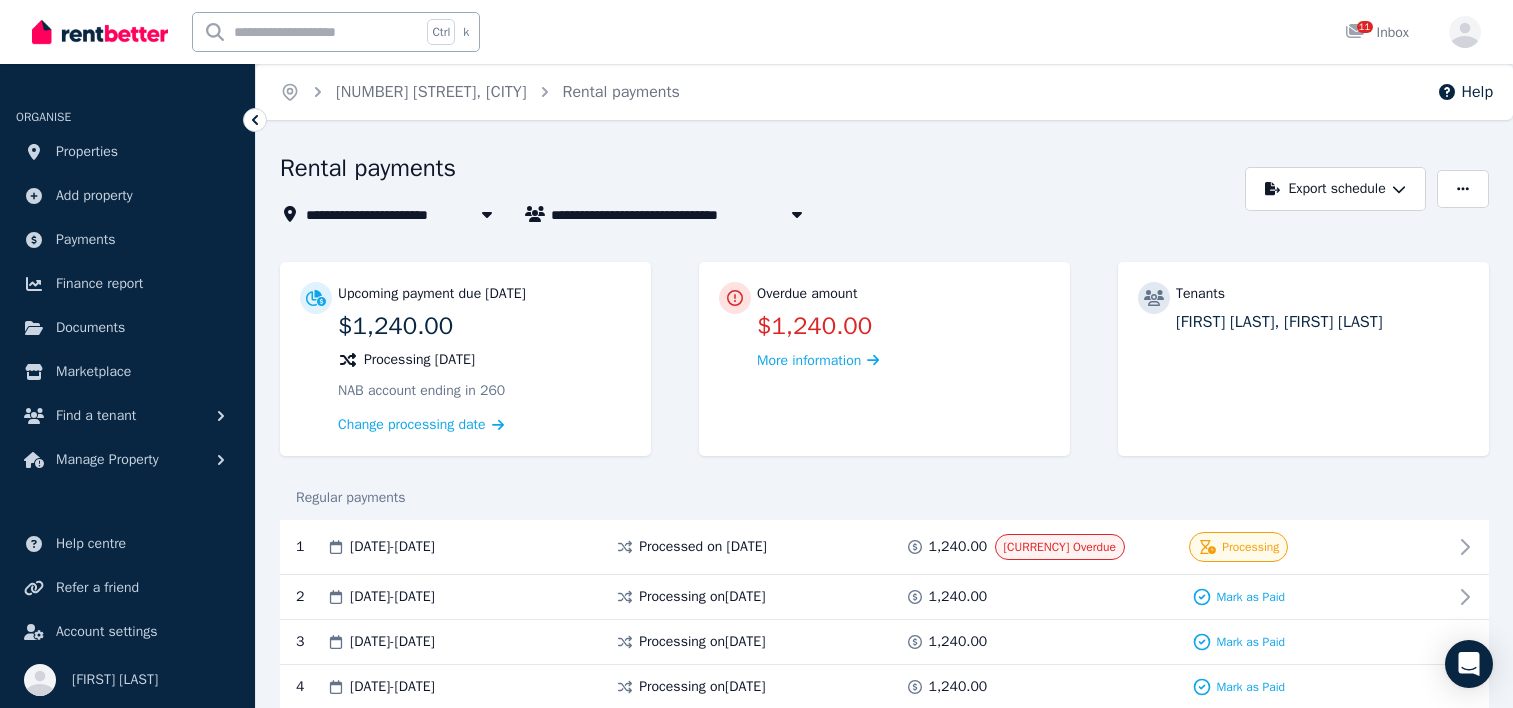scroll, scrollTop: 1144, scrollLeft: 0, axis: vertical 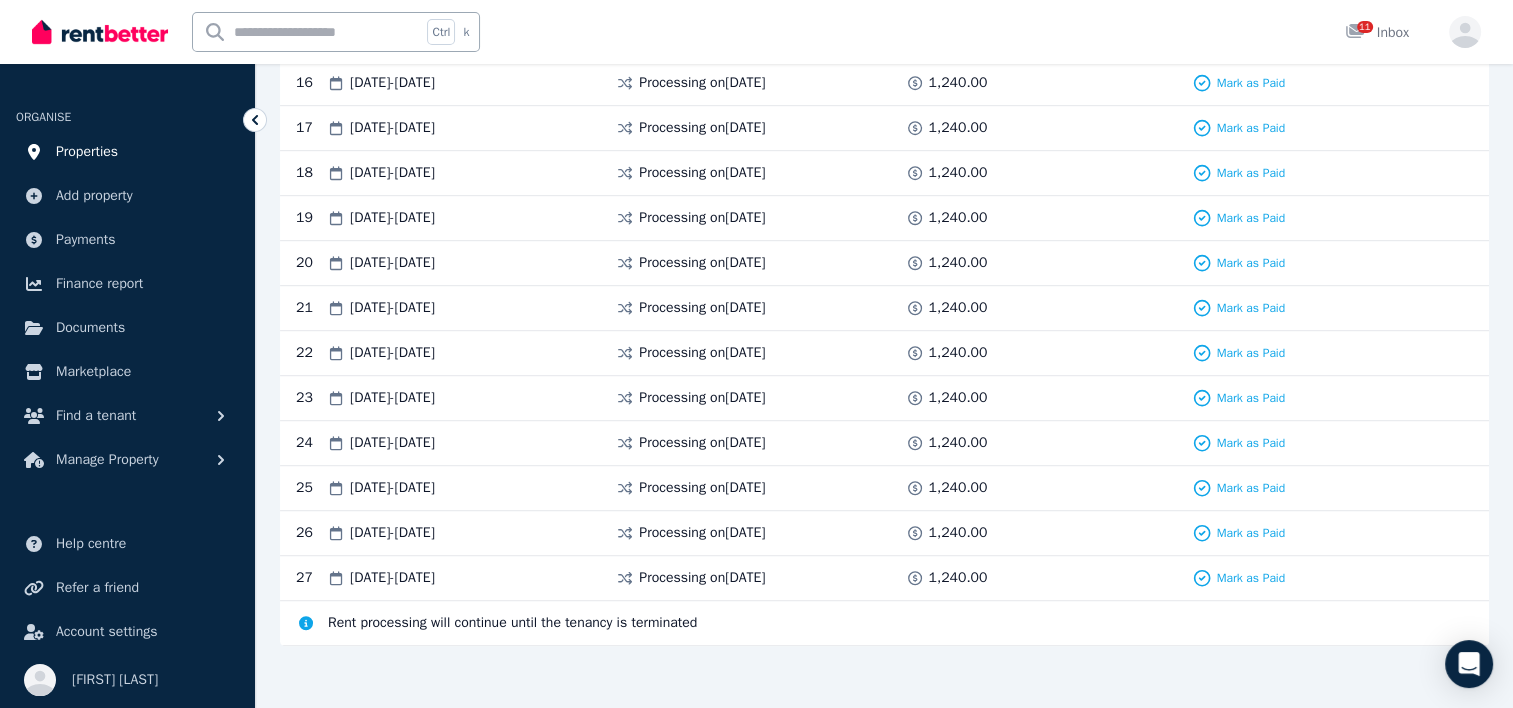 click on "Properties" at bounding box center (87, 152) 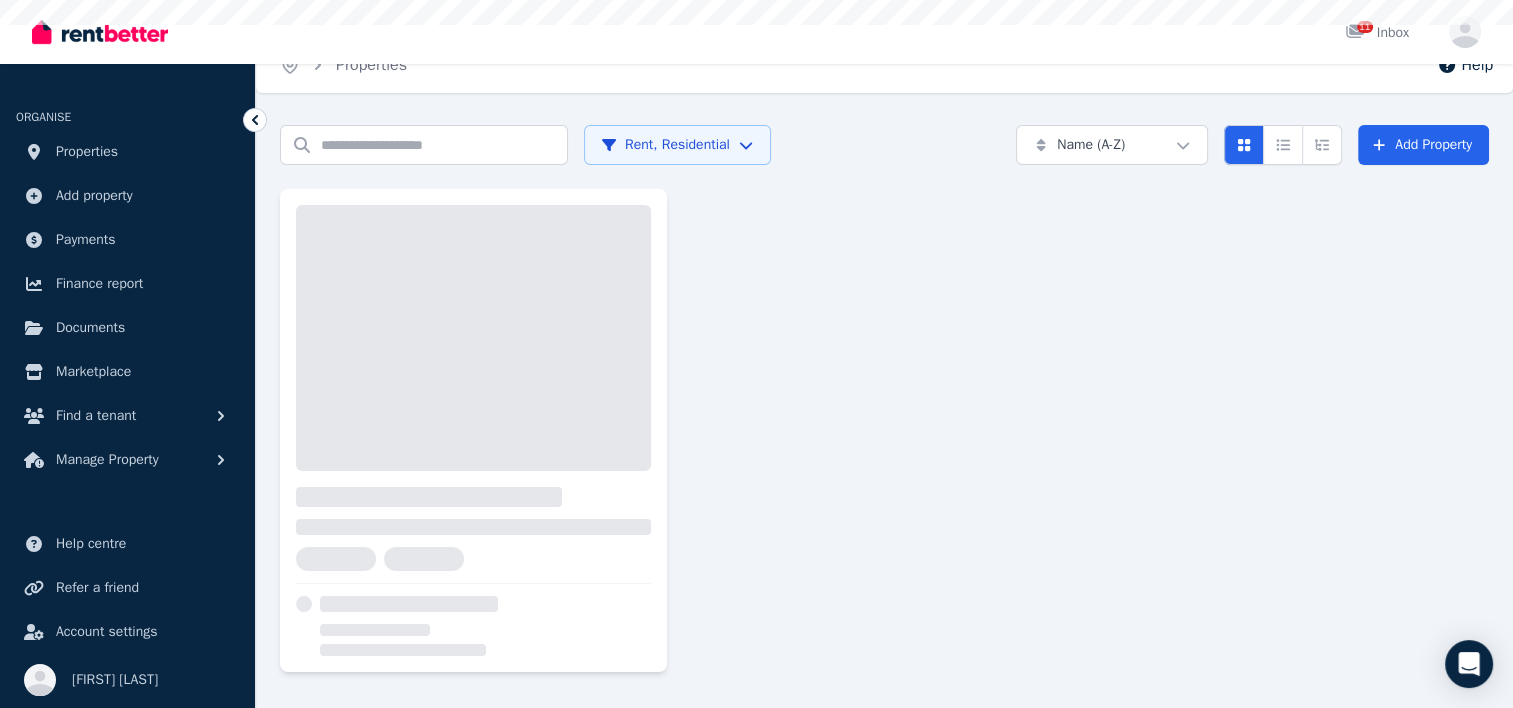 scroll, scrollTop: 0, scrollLeft: 0, axis: both 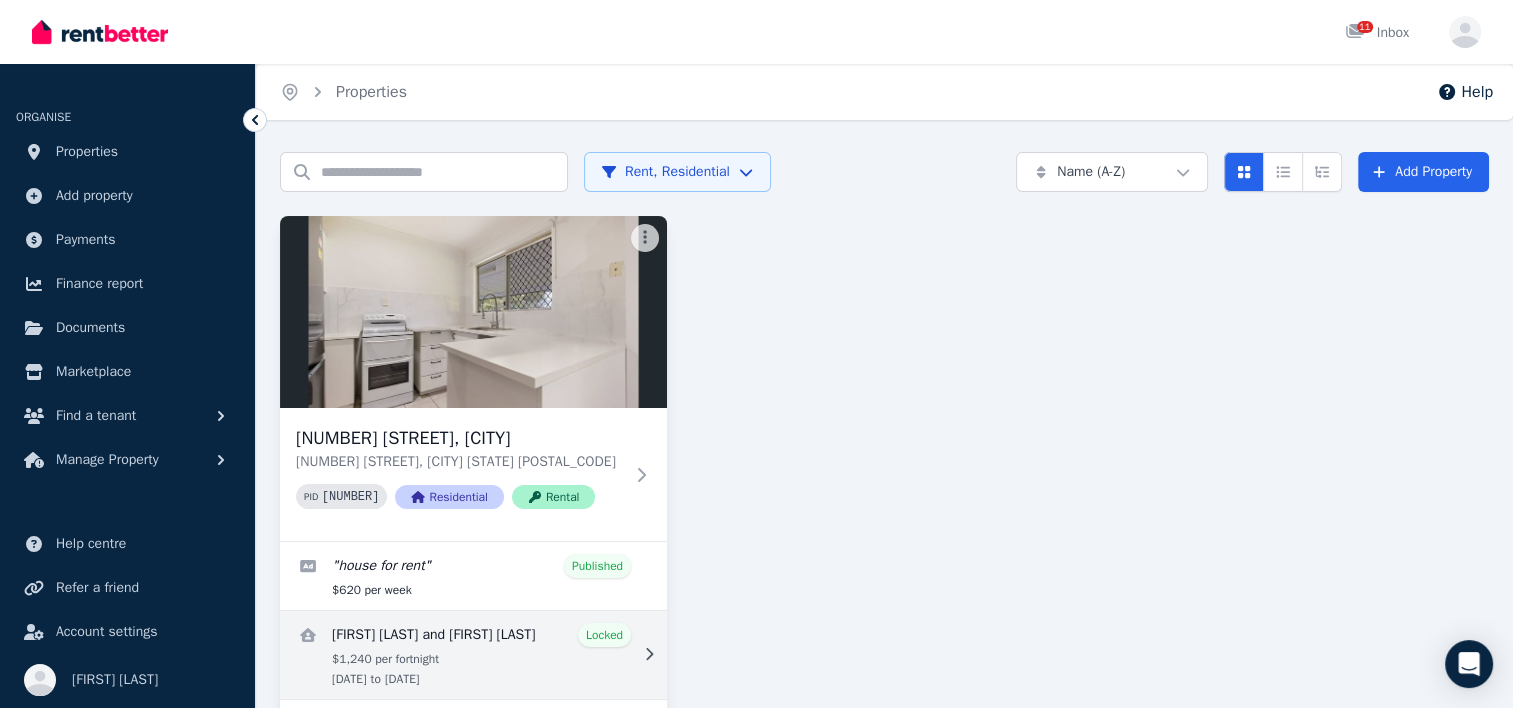 click at bounding box center [473, 655] 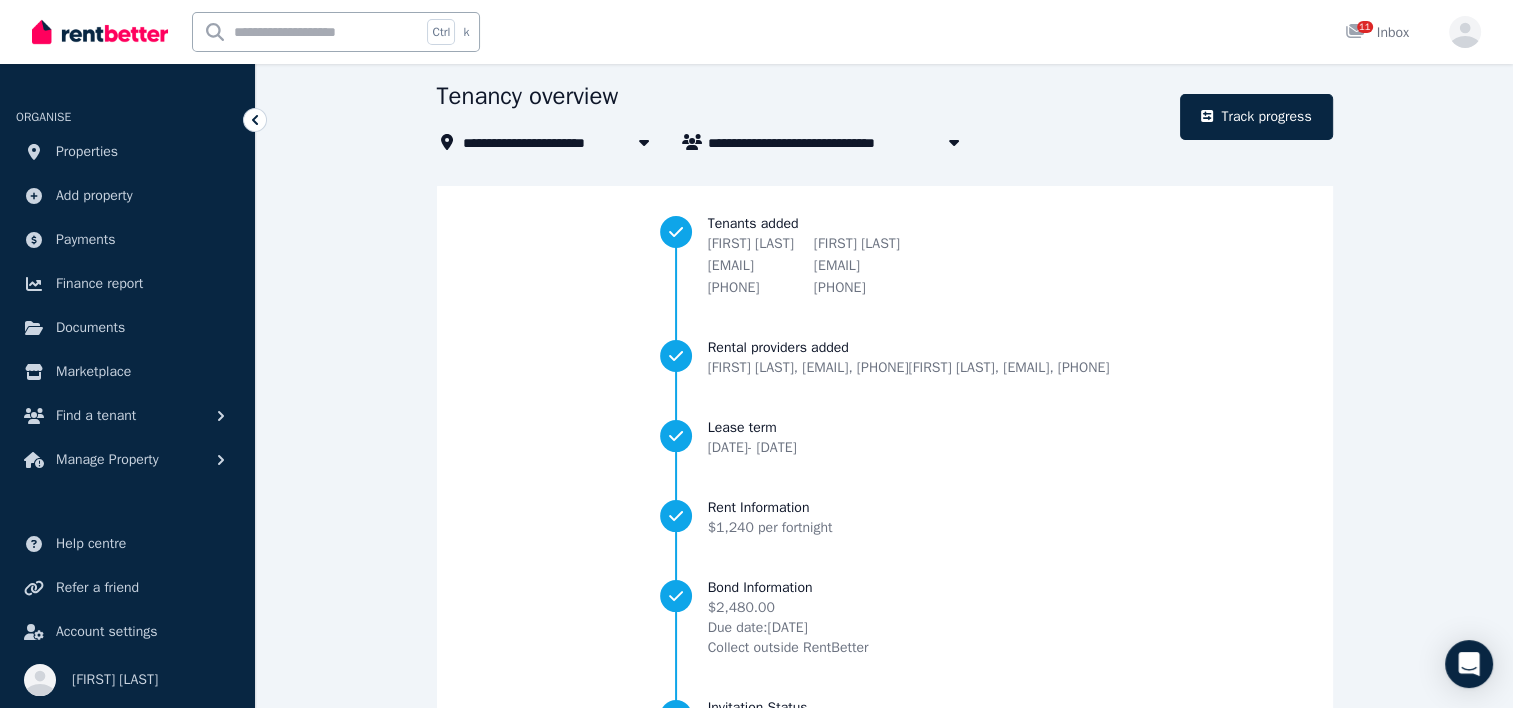 scroll, scrollTop: 70, scrollLeft: 0, axis: vertical 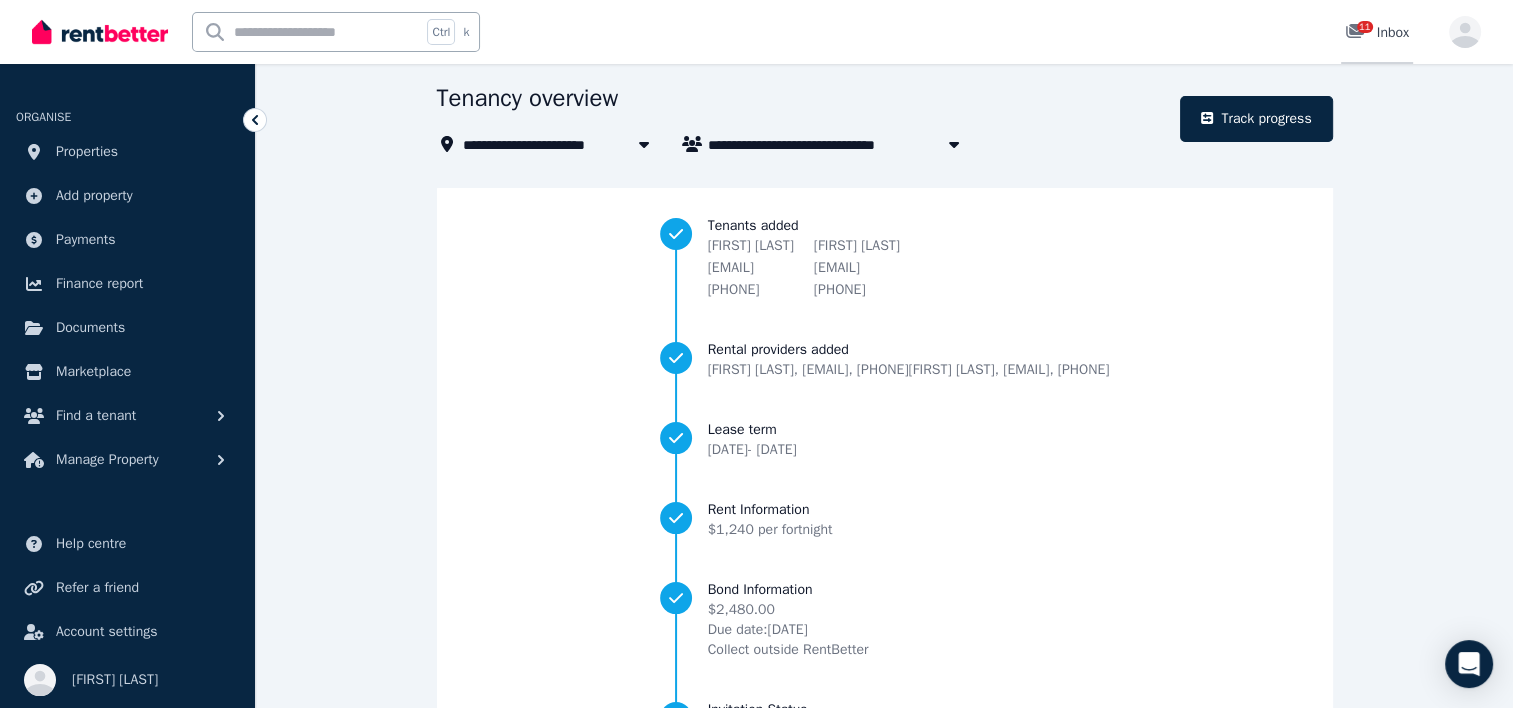 click on "11" at bounding box center [1361, 33] 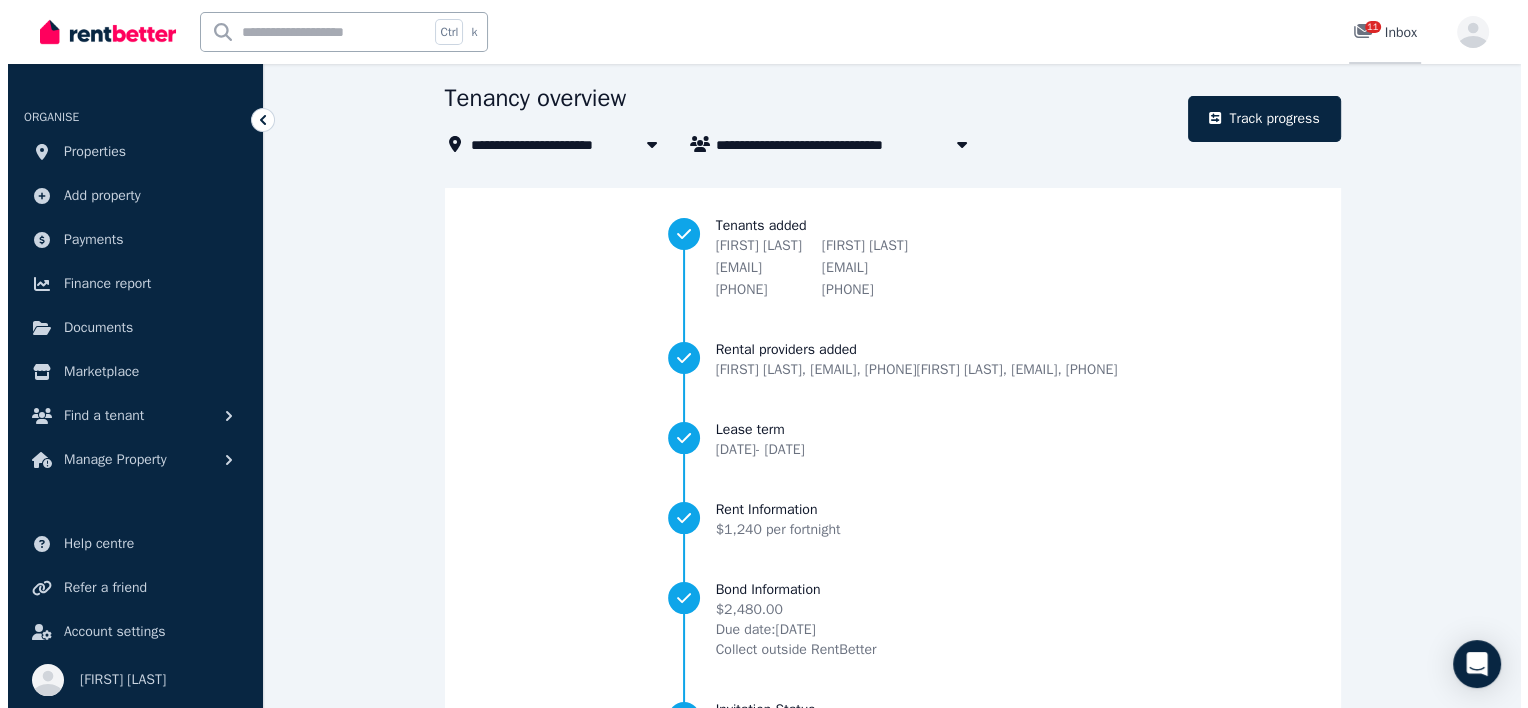 scroll, scrollTop: 0, scrollLeft: 0, axis: both 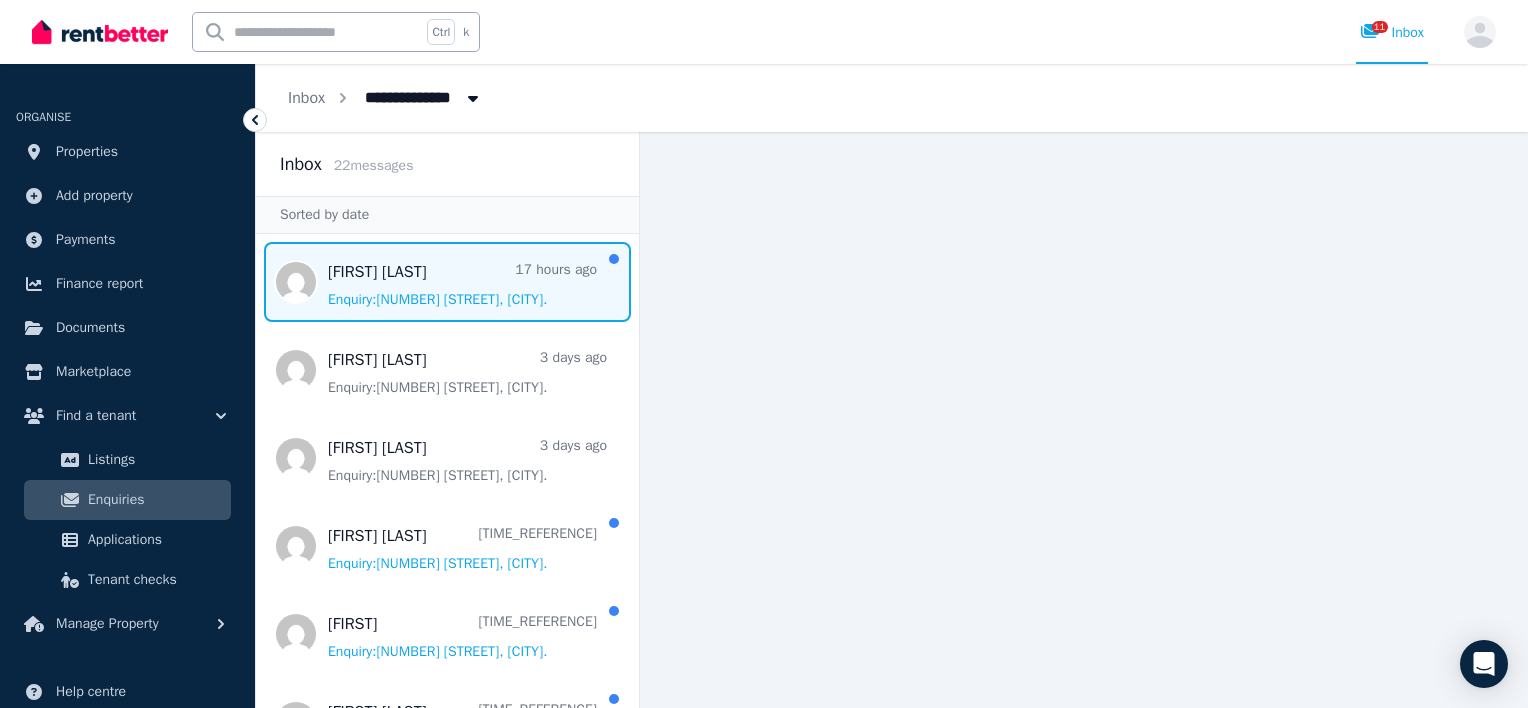 click at bounding box center (447, 282) 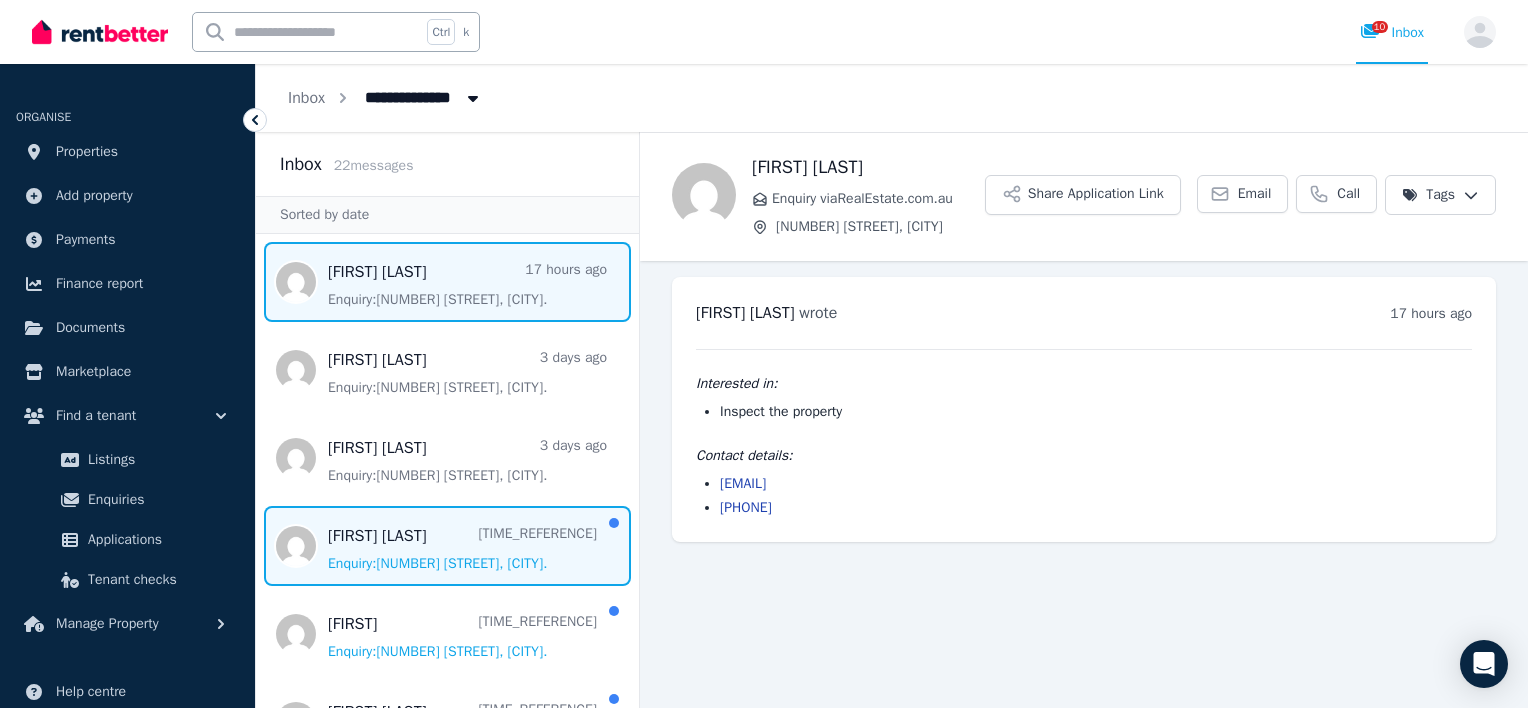 click at bounding box center (447, 546) 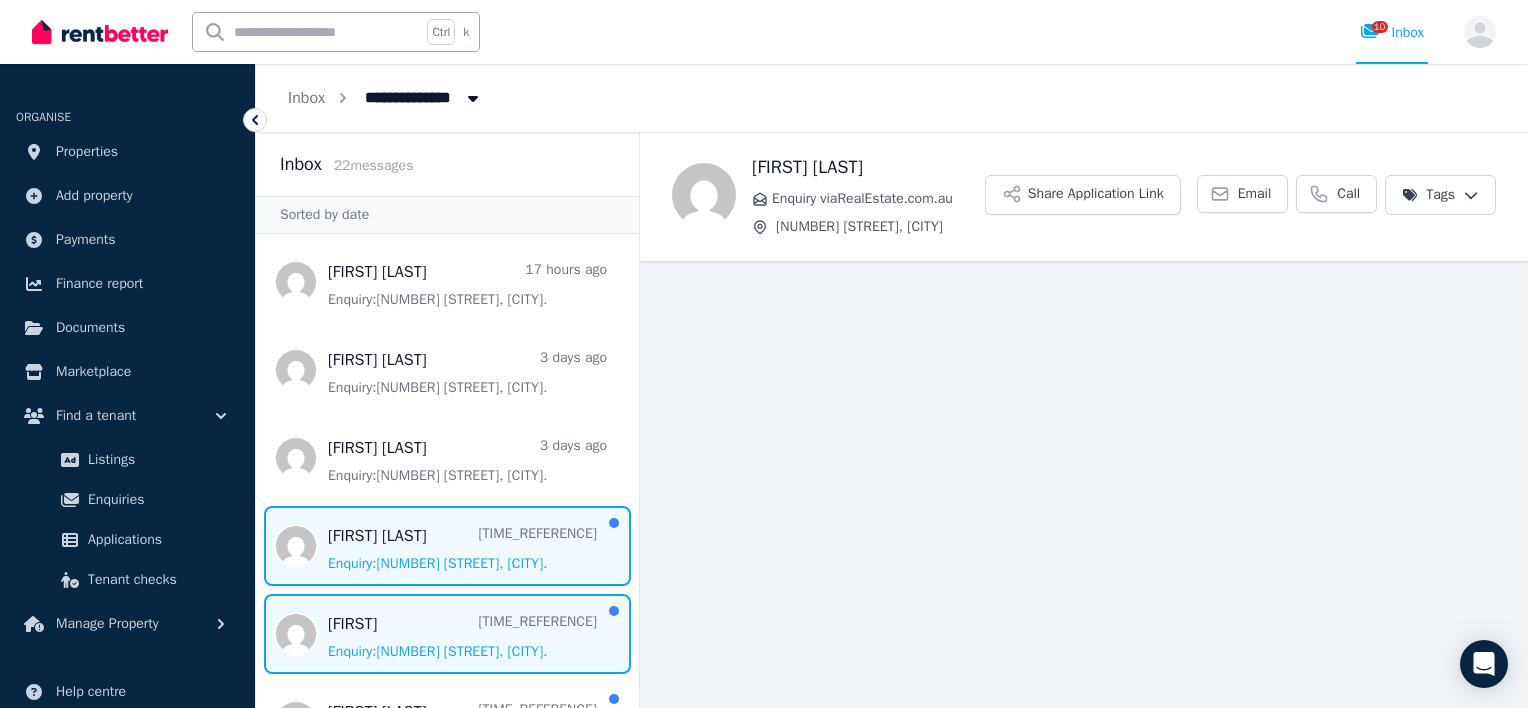 click at bounding box center [447, 634] 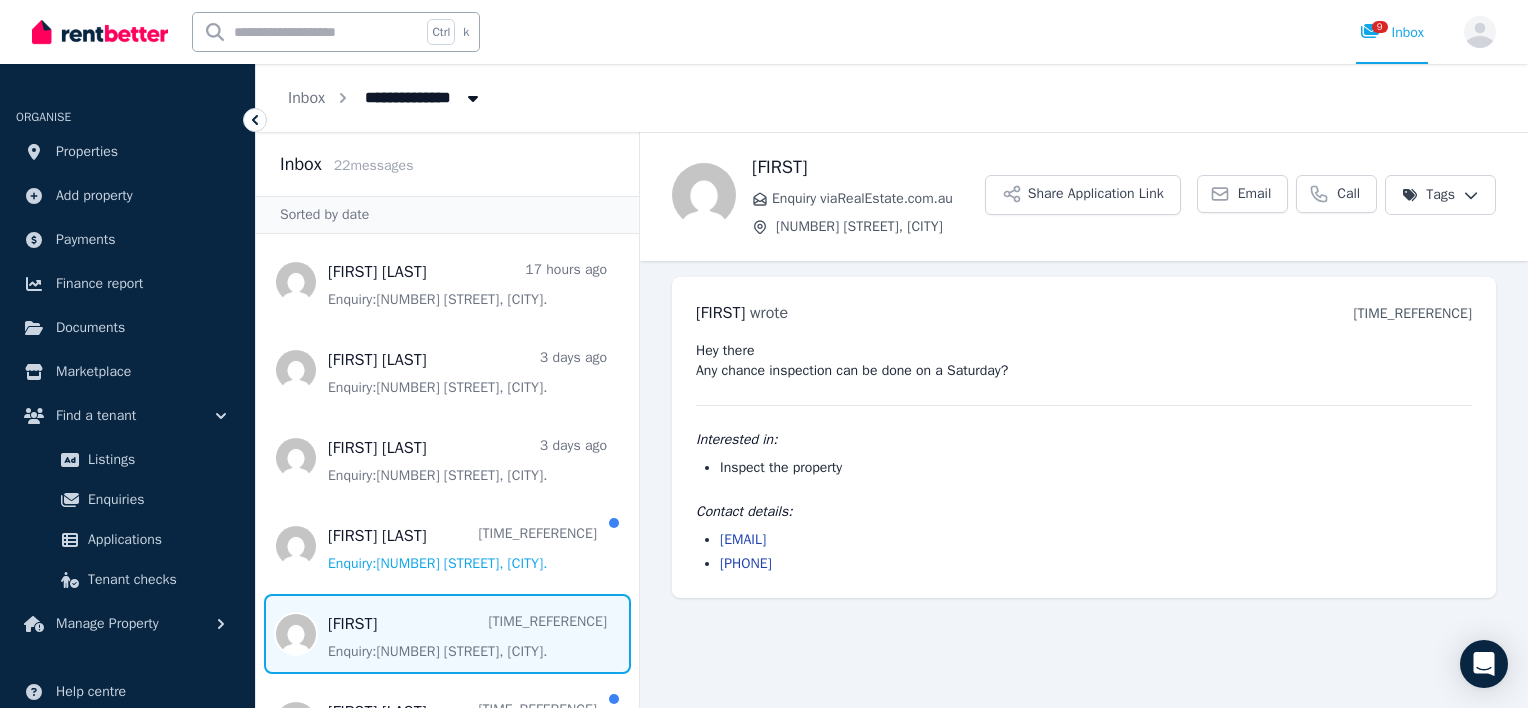 scroll, scrollTop: 201, scrollLeft: 0, axis: vertical 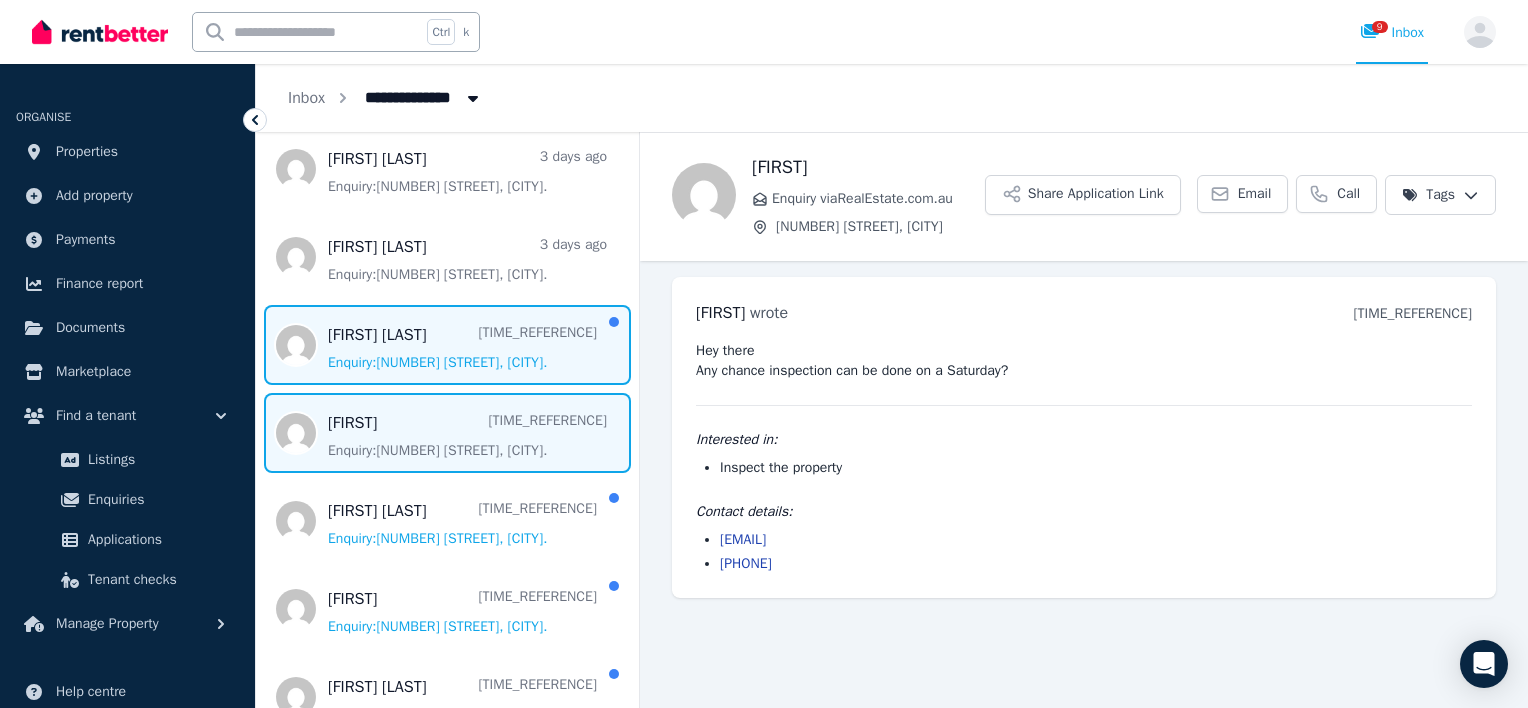 click at bounding box center [447, 345] 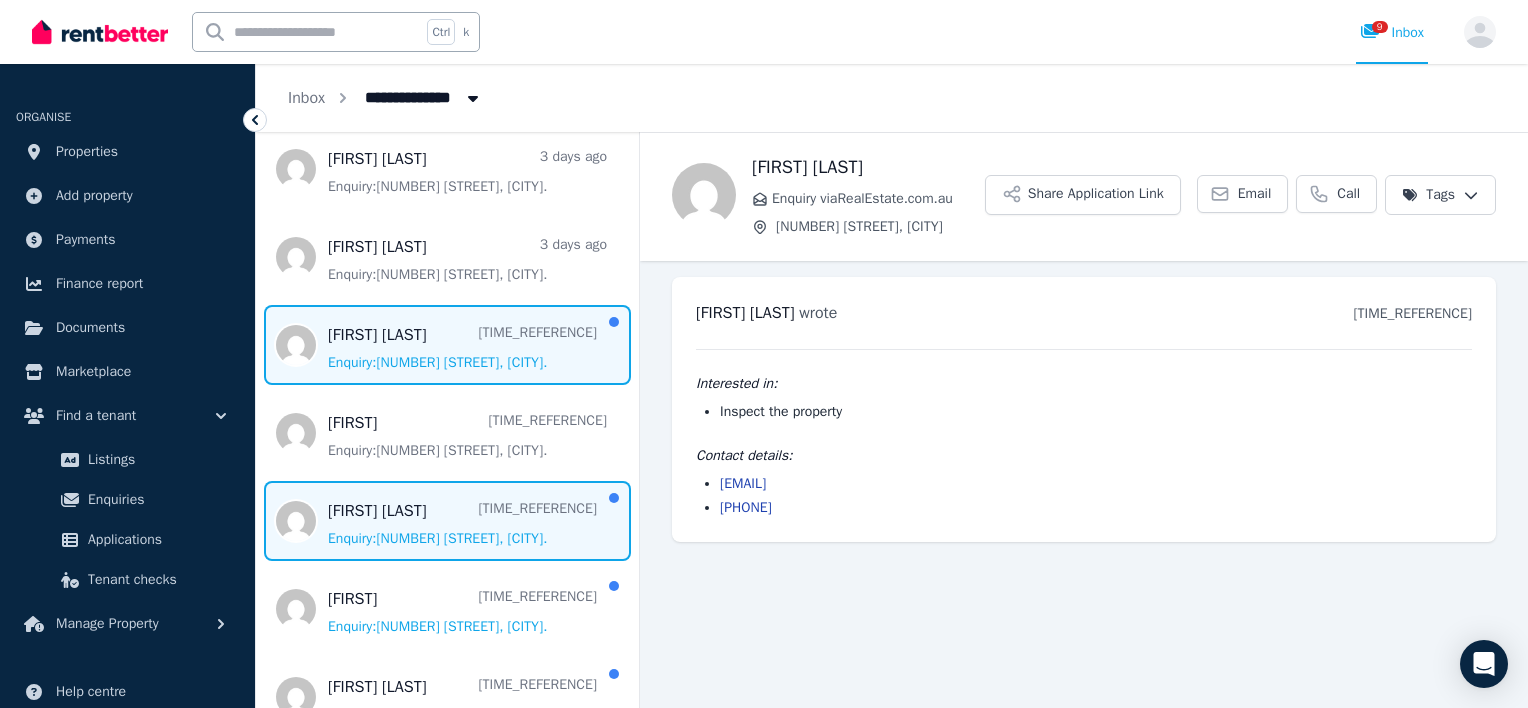 click at bounding box center (447, 521) 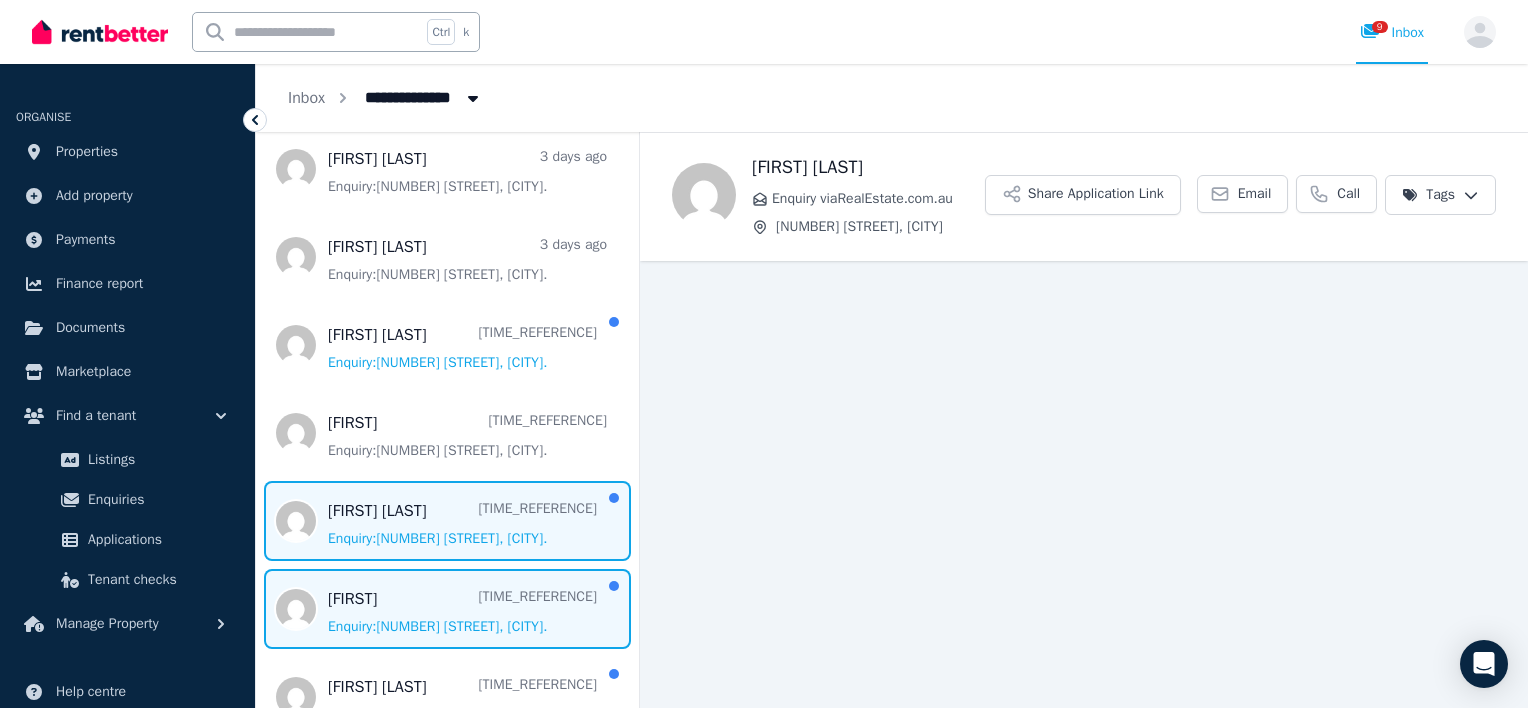 click at bounding box center [447, 609] 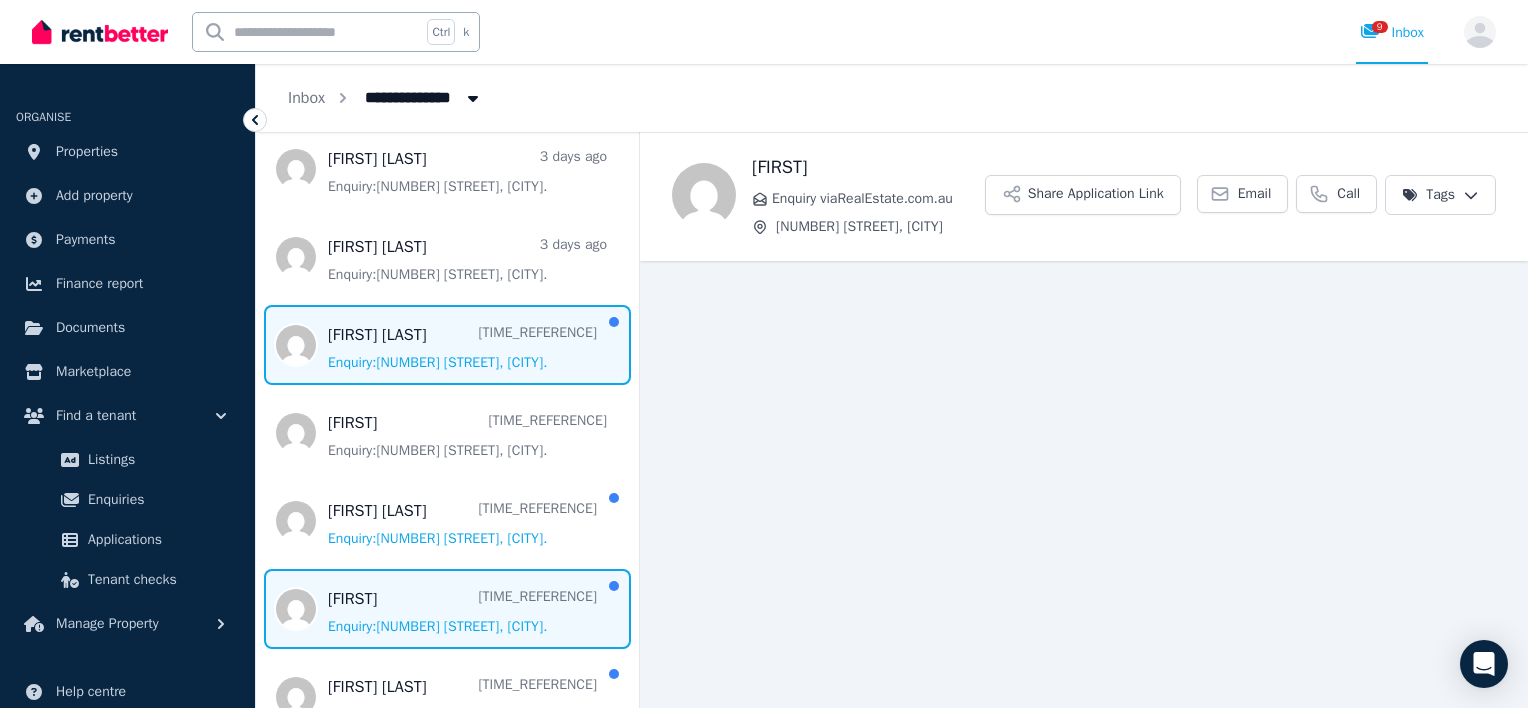 click at bounding box center [447, 345] 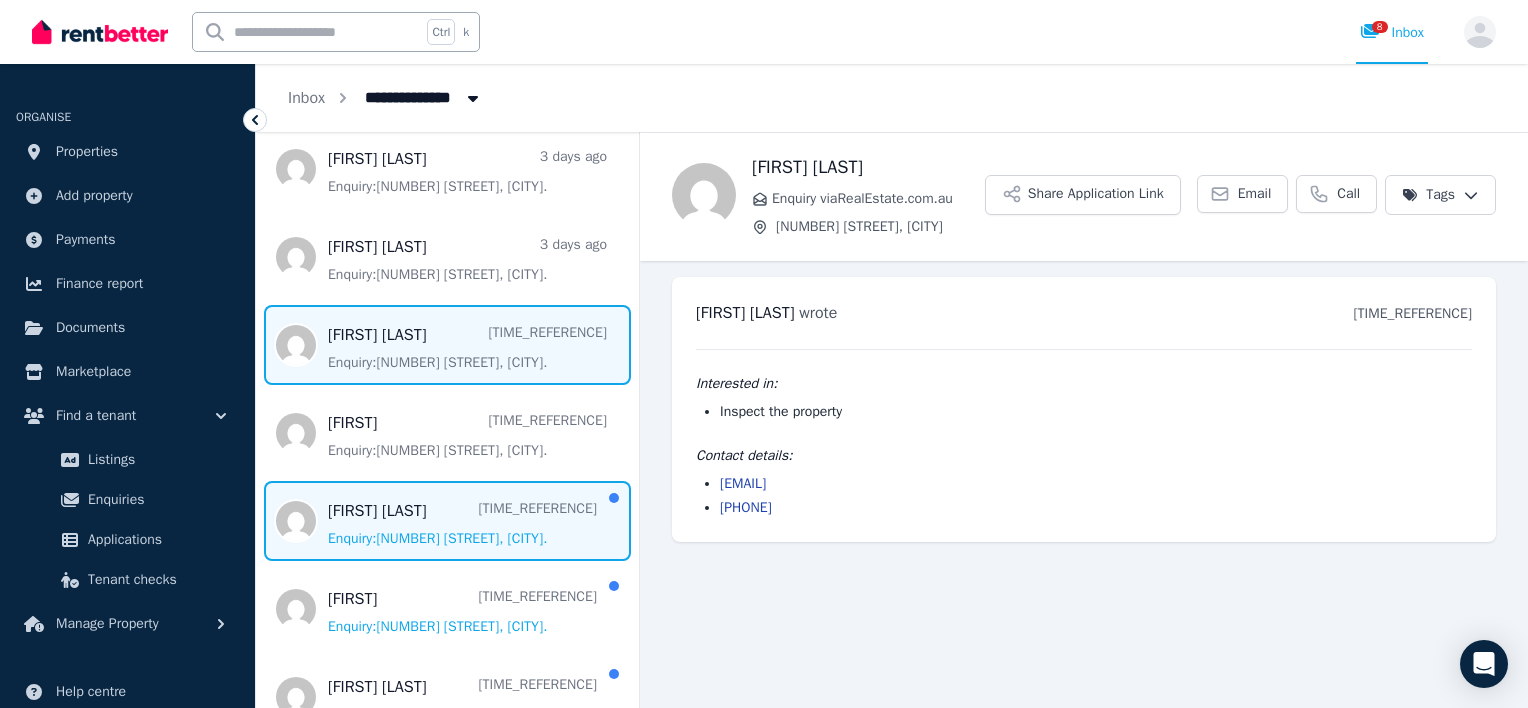 click at bounding box center (447, 521) 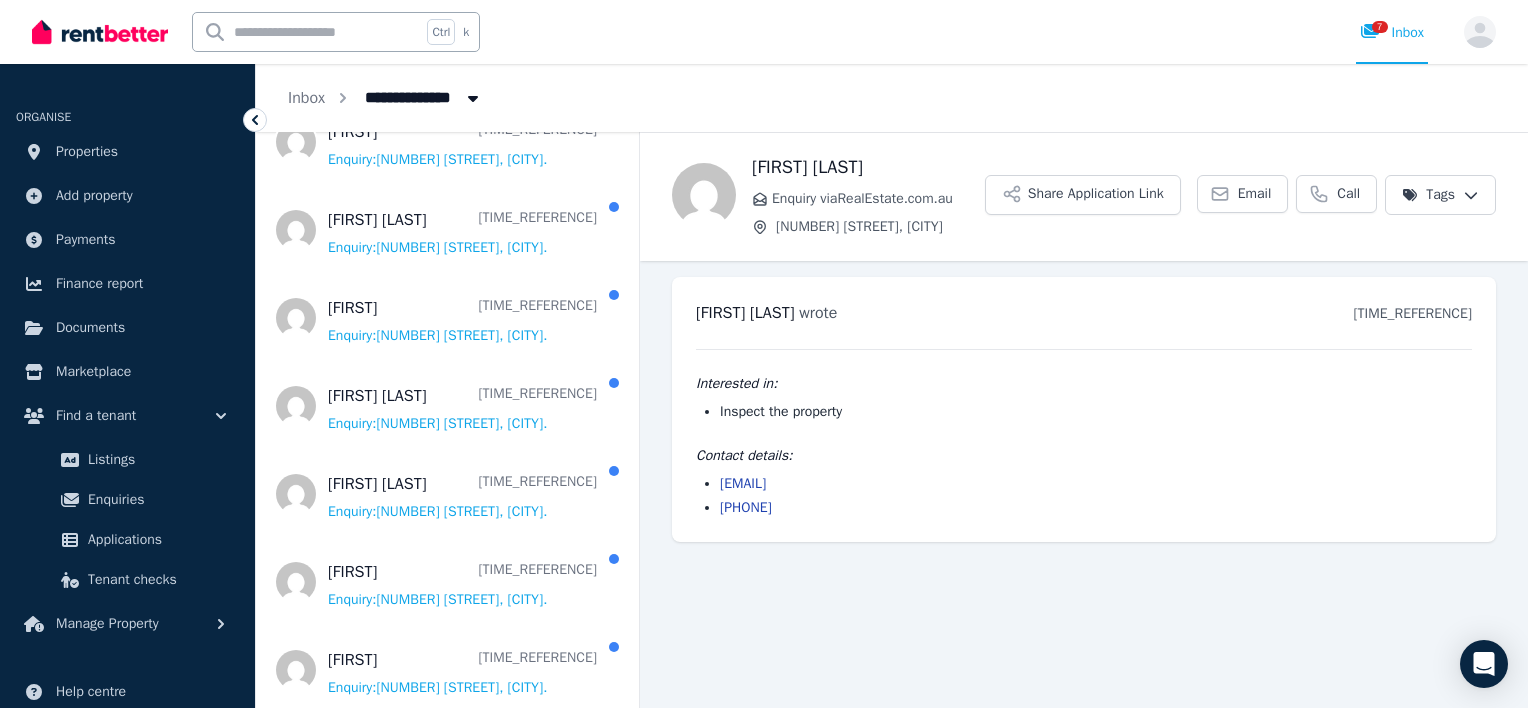 scroll, scrollTop: 201, scrollLeft: 0, axis: vertical 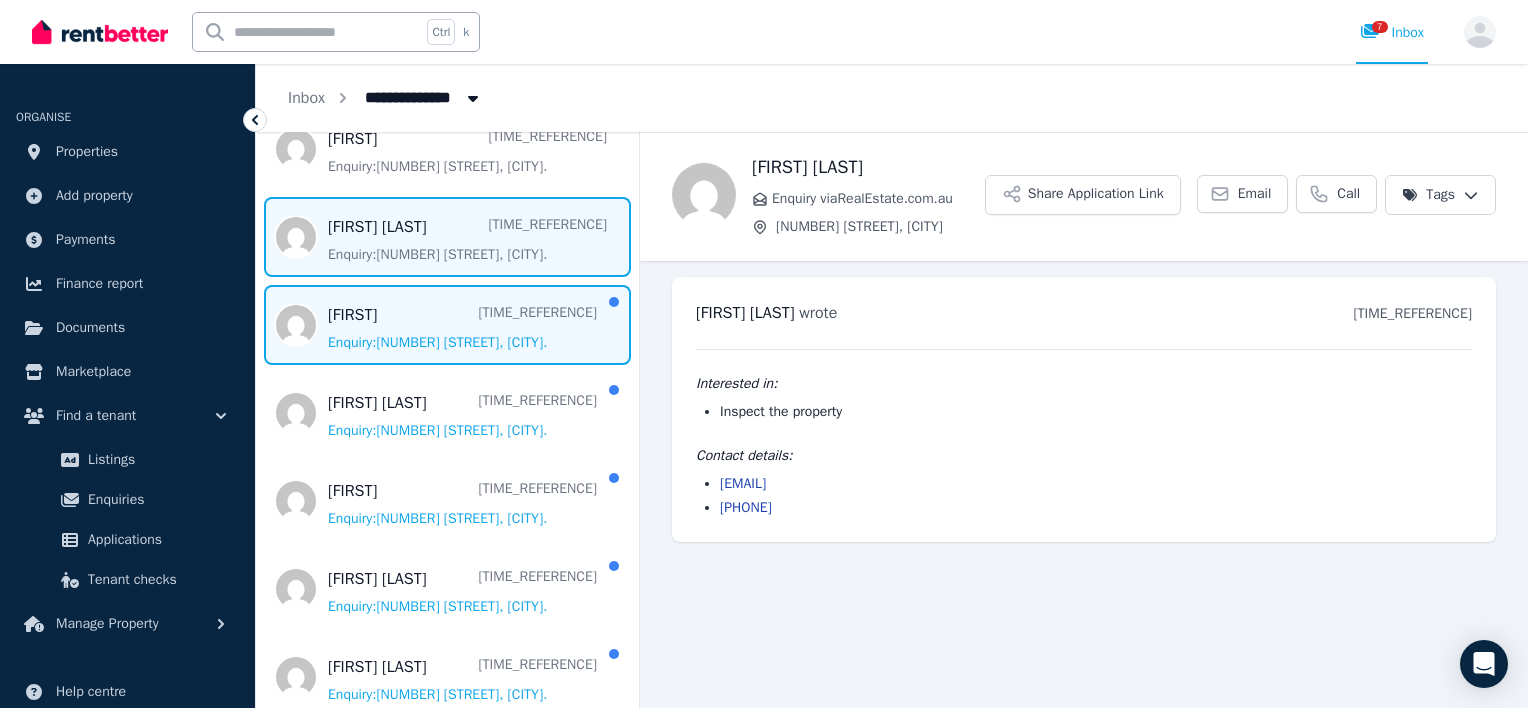 click at bounding box center [447, 325] 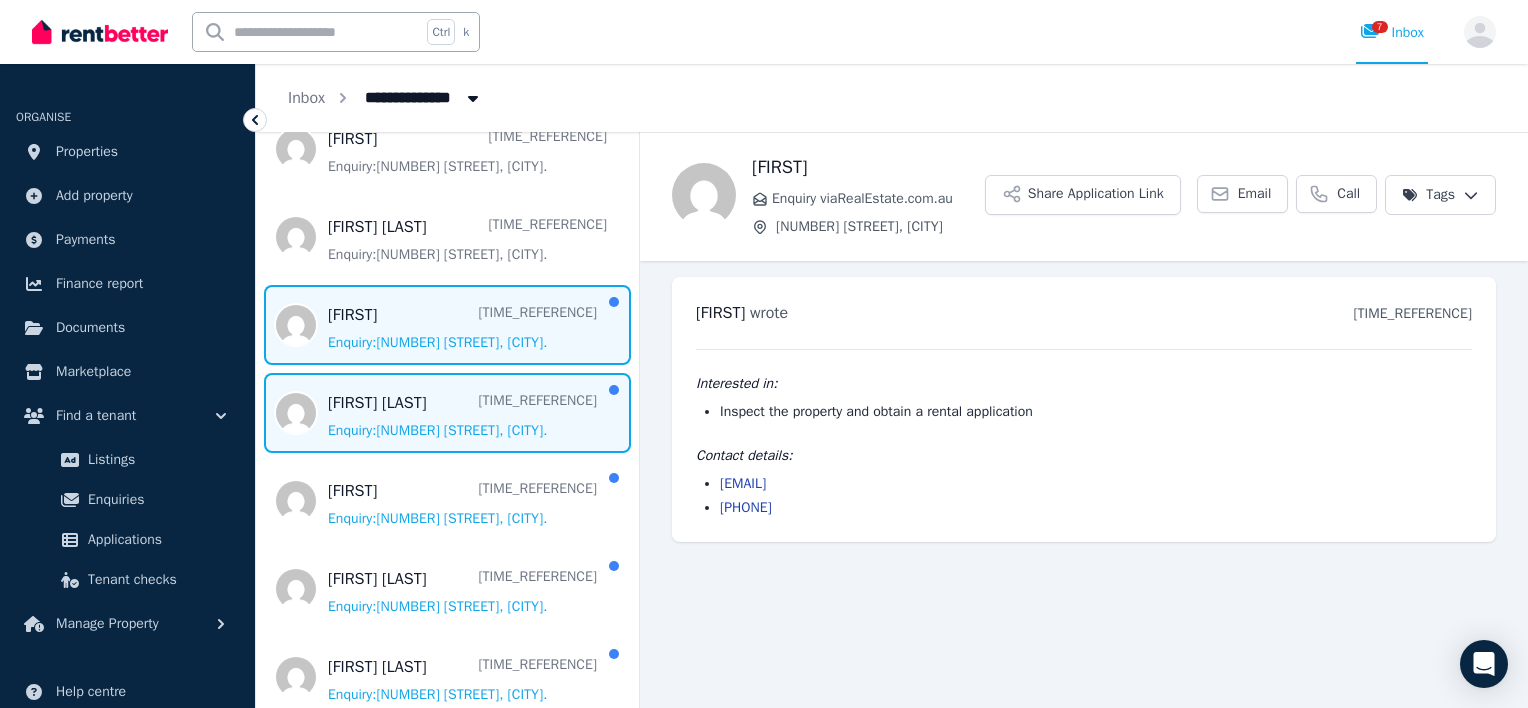 click at bounding box center (447, 413) 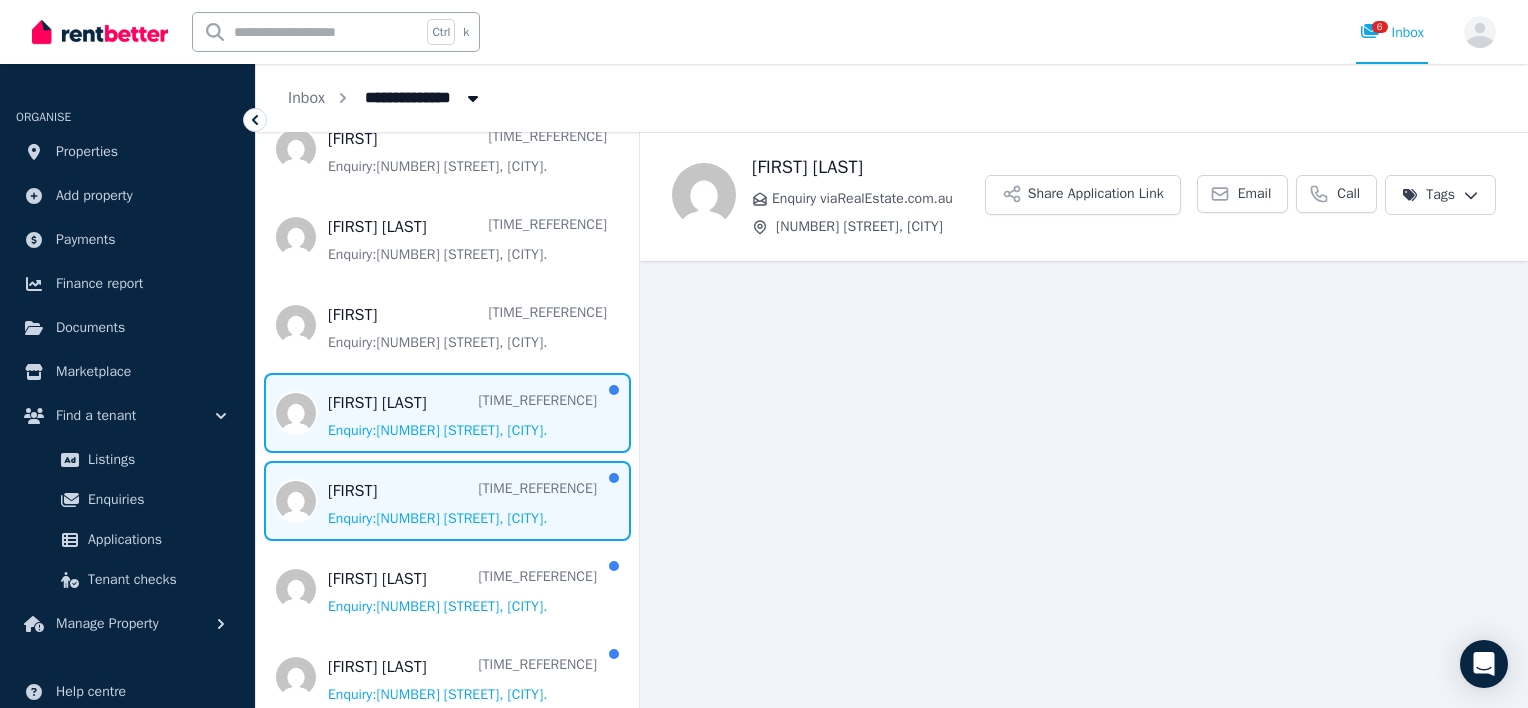 click at bounding box center (447, 501) 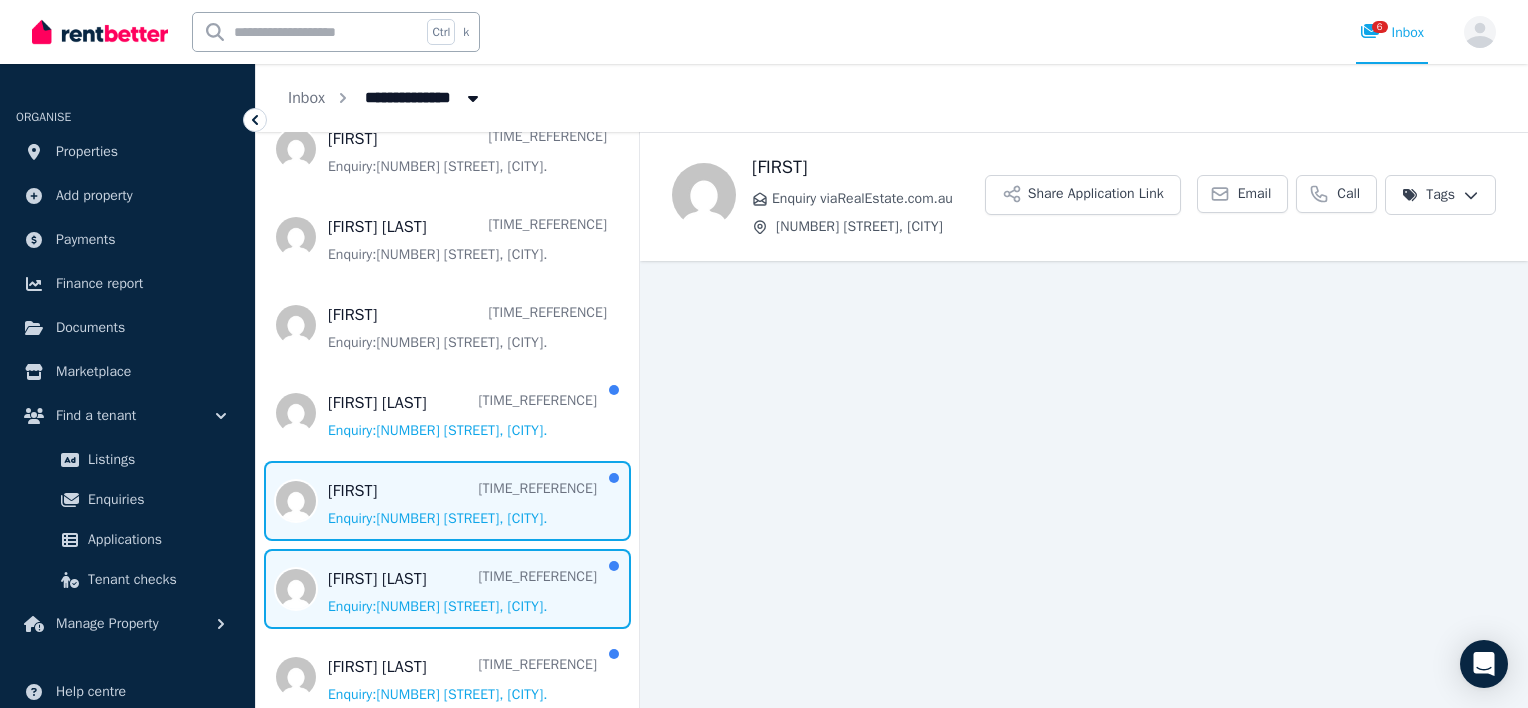 click at bounding box center [447, 589] 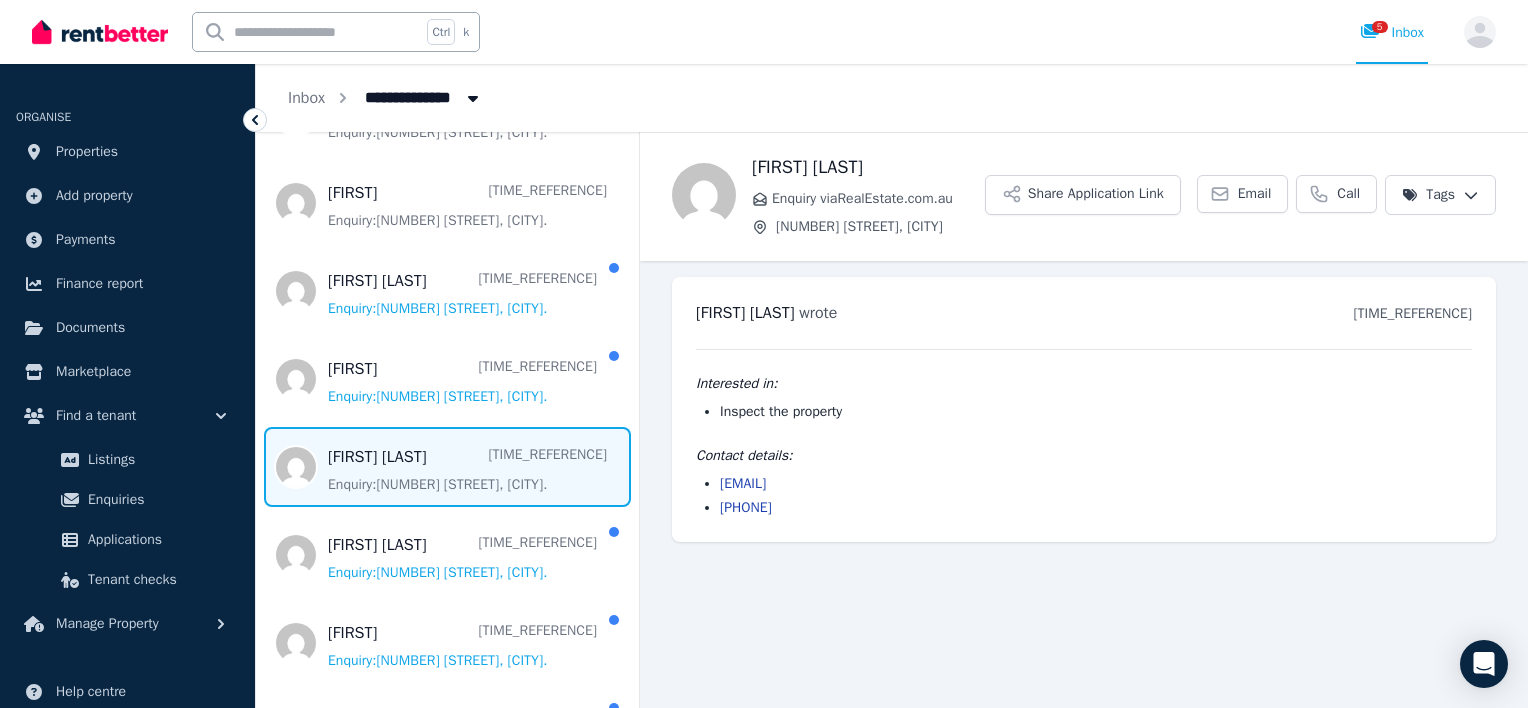 scroll, scrollTop: 613, scrollLeft: 0, axis: vertical 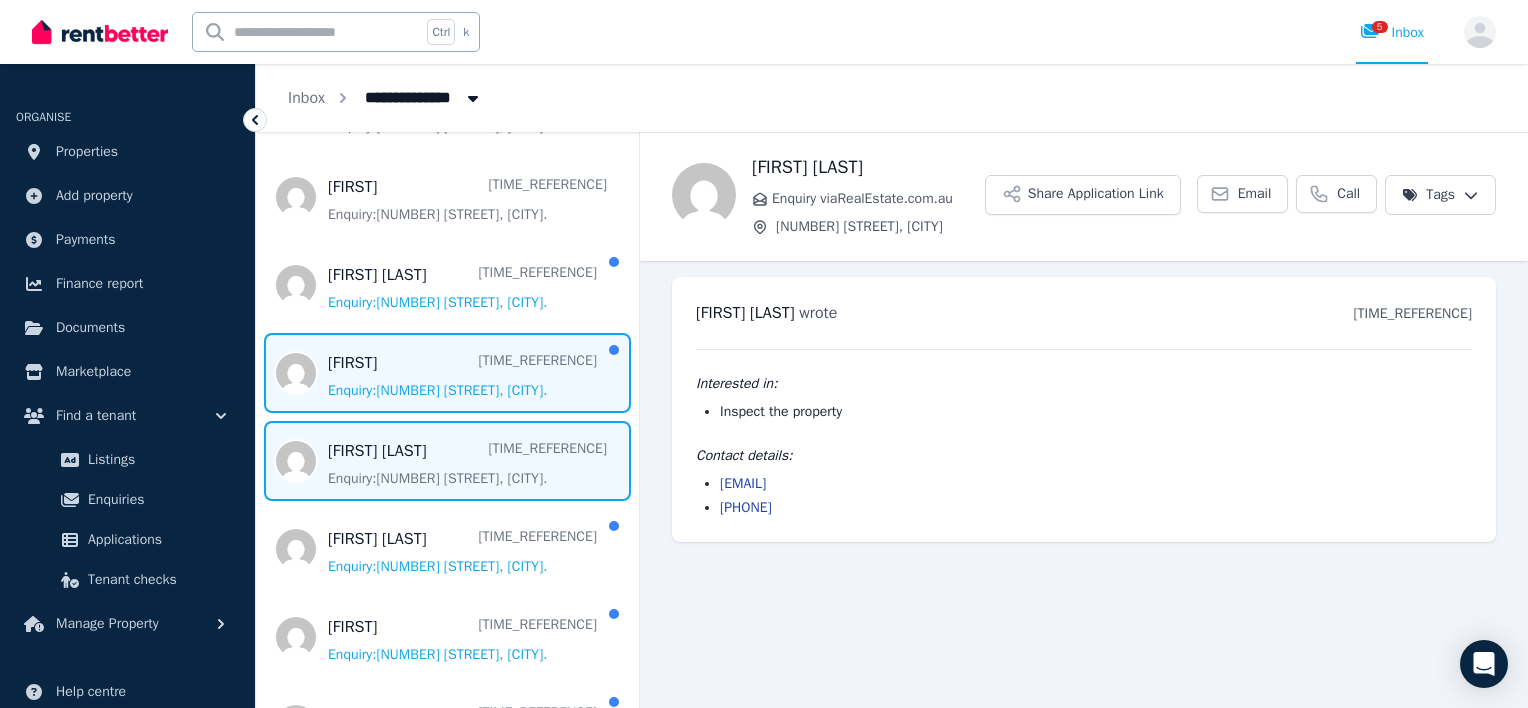 click at bounding box center (447, 373) 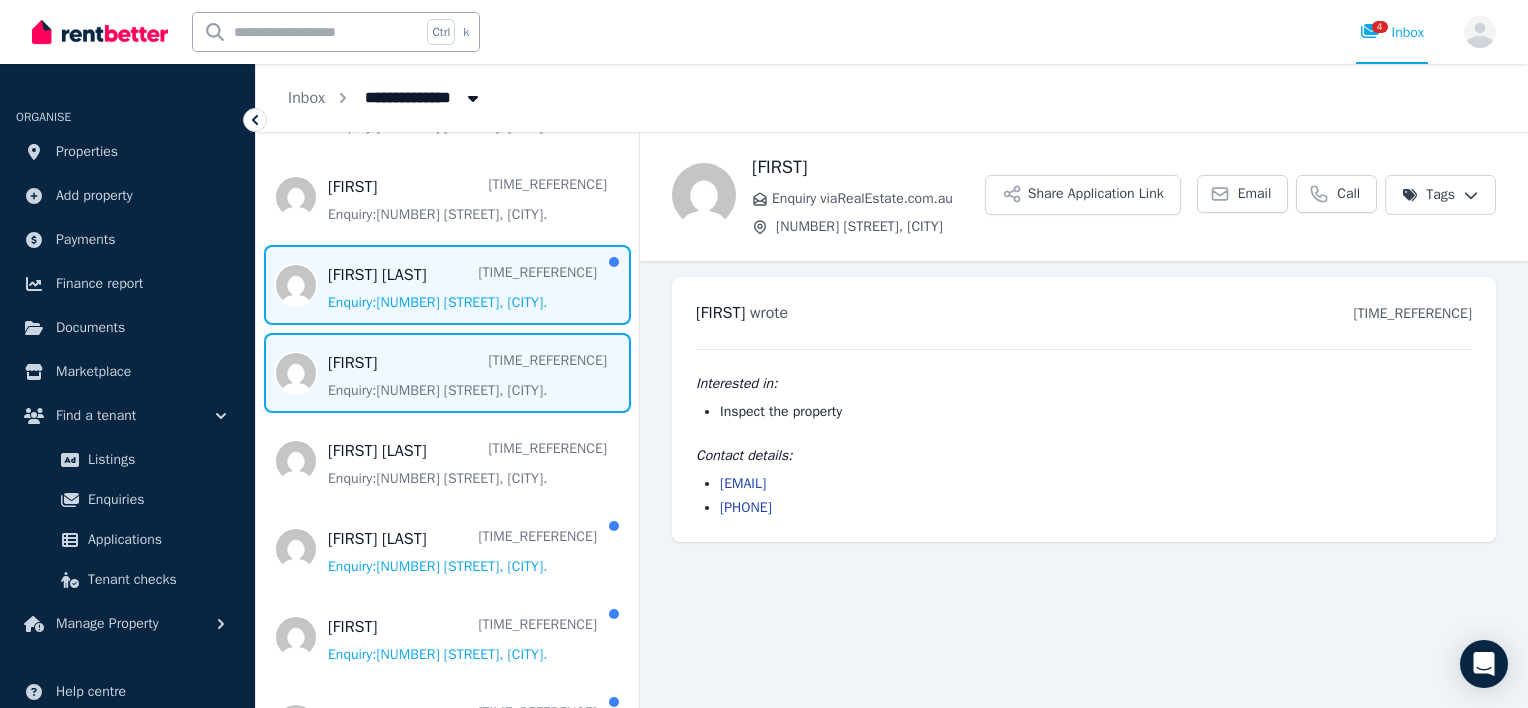 click at bounding box center (447, 285) 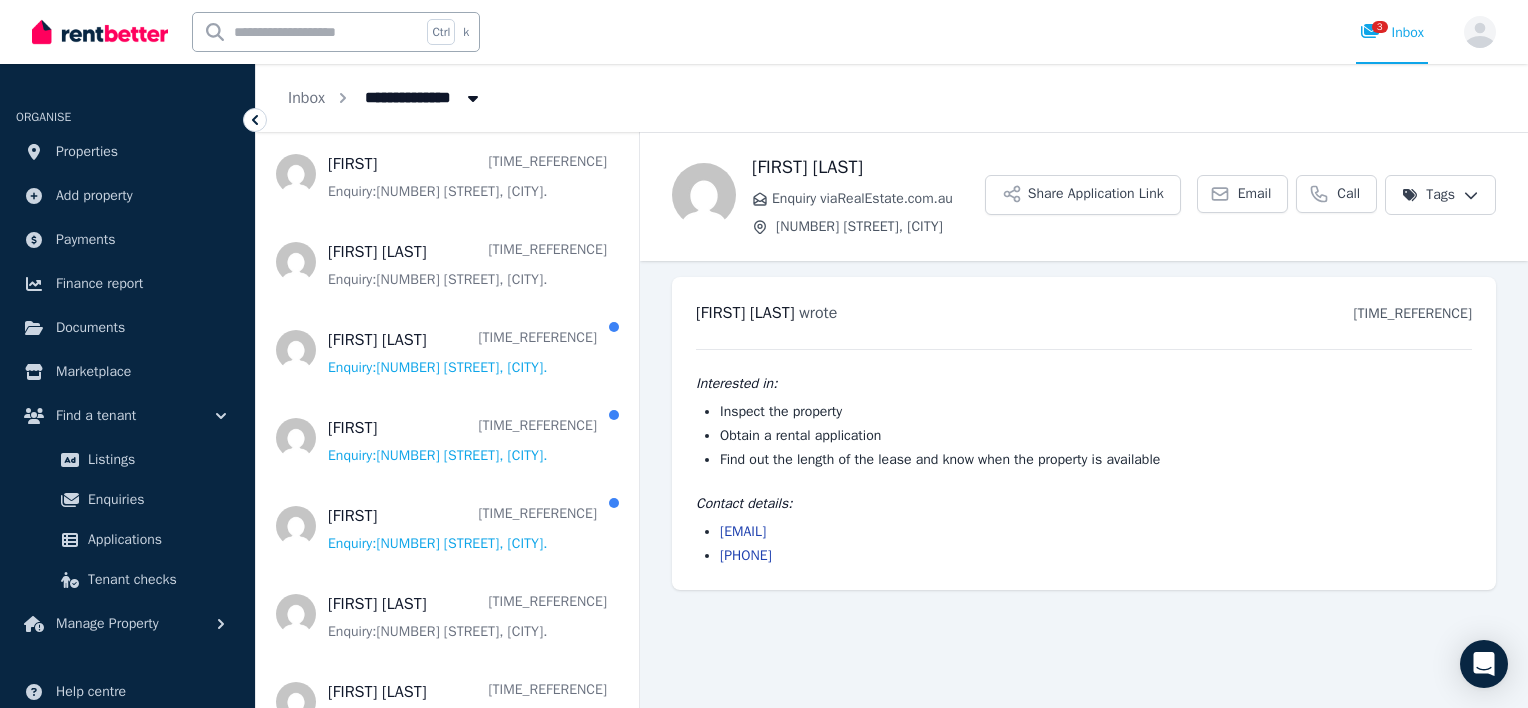scroll, scrollTop: 834, scrollLeft: 0, axis: vertical 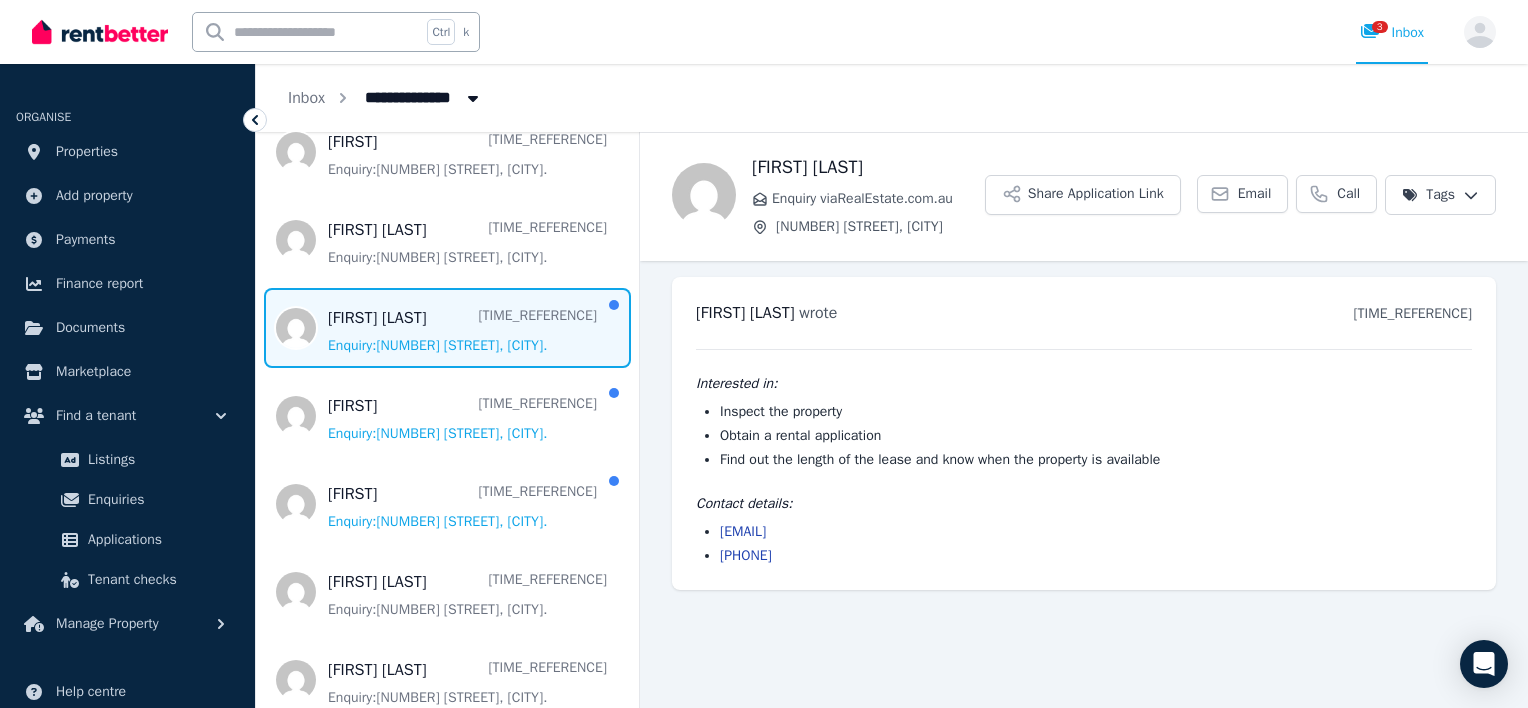 click at bounding box center [447, 328] 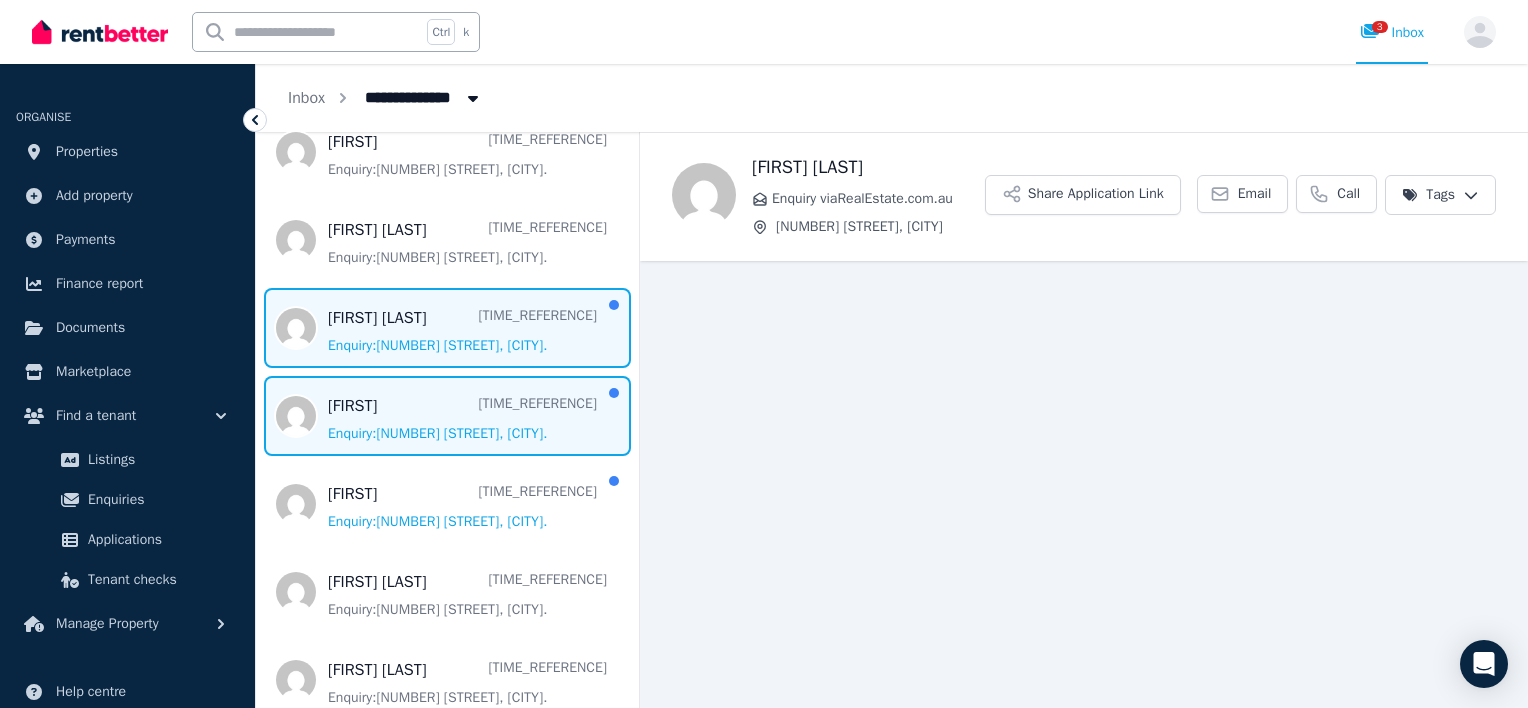 click at bounding box center (447, 416) 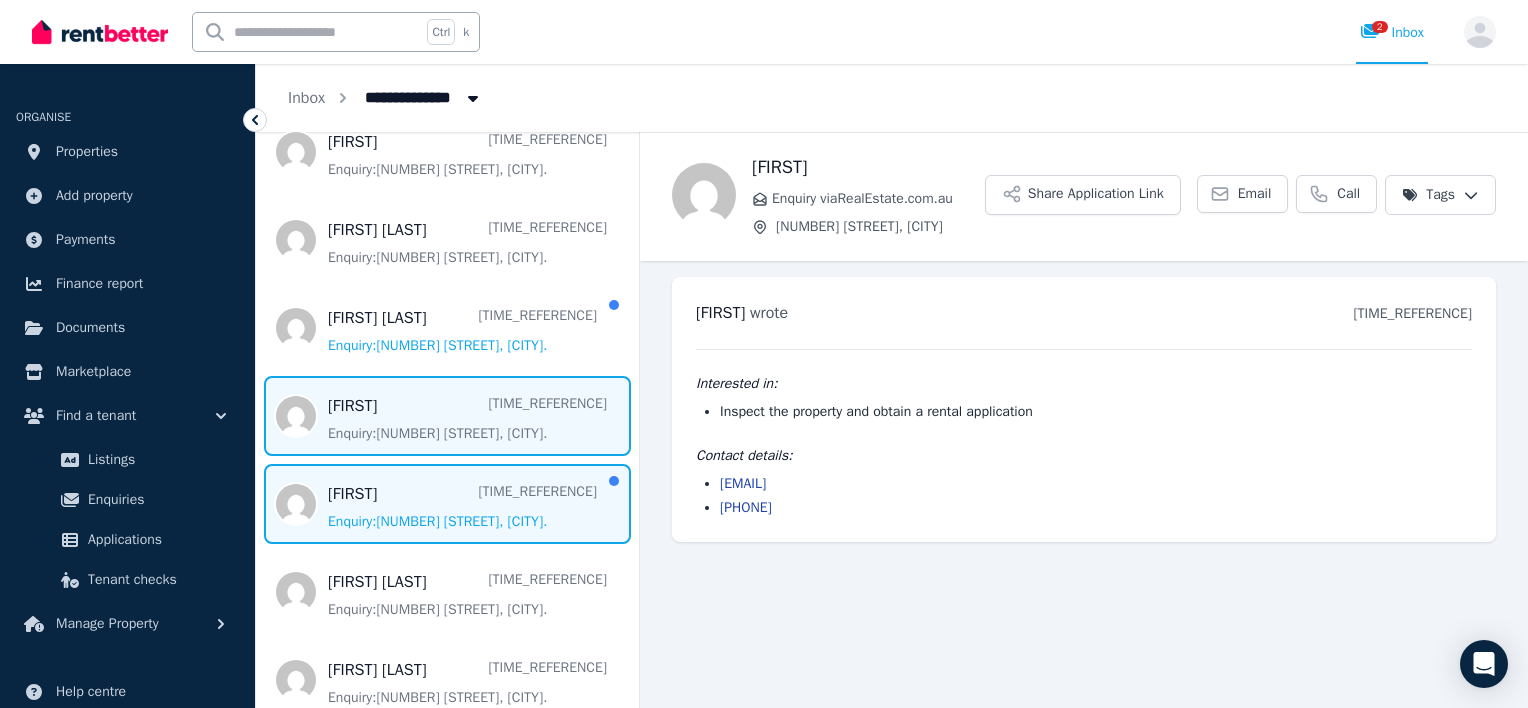 click at bounding box center (447, 504) 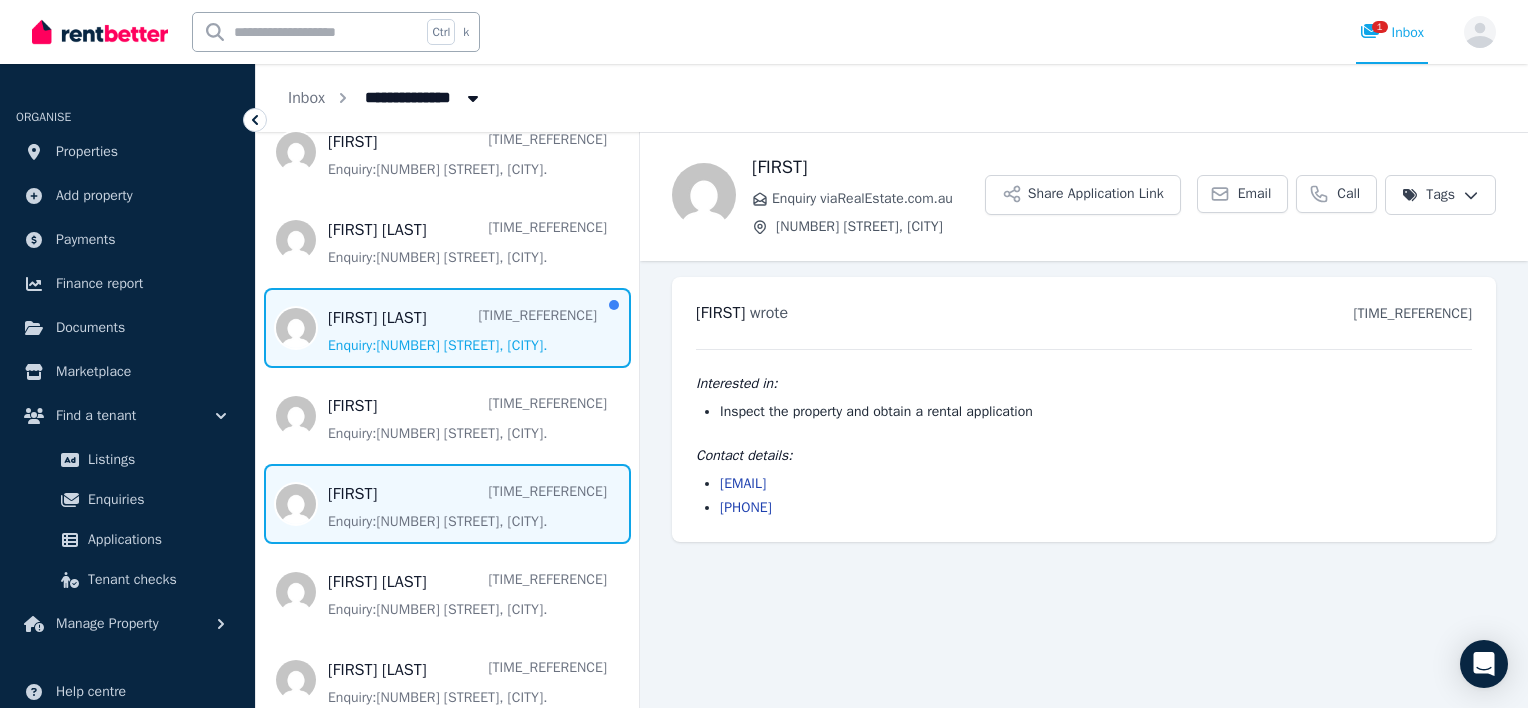 click at bounding box center [447, 328] 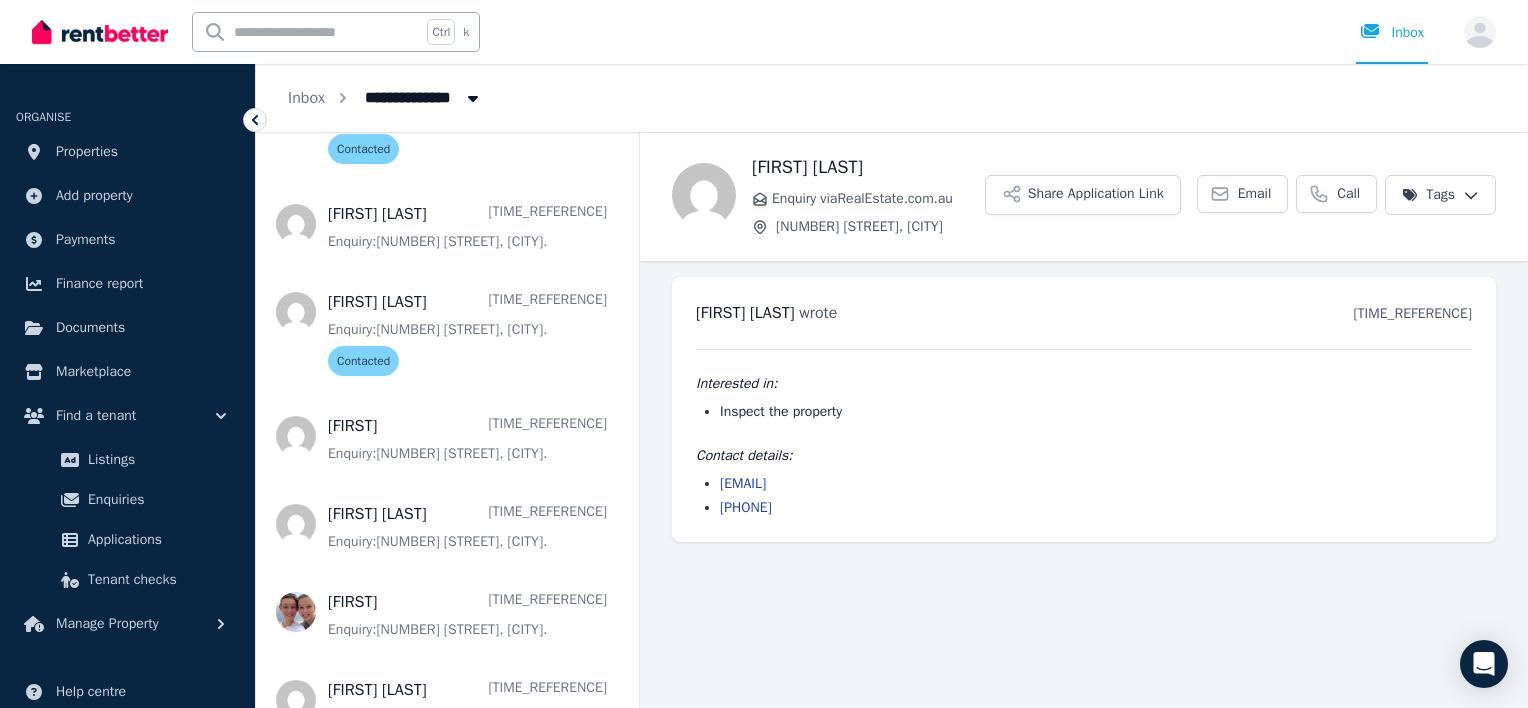 scroll, scrollTop: 834, scrollLeft: 0, axis: vertical 